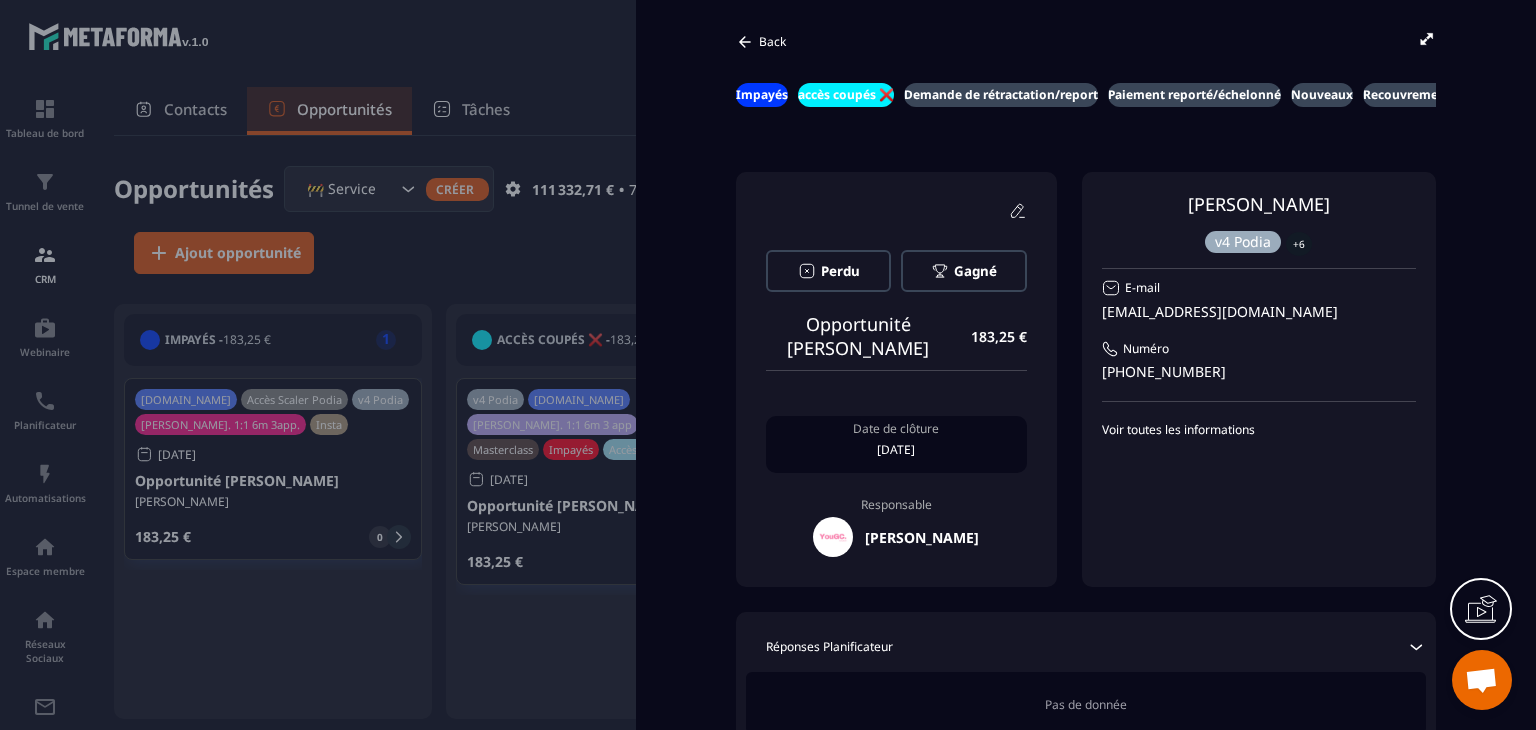 scroll, scrollTop: 0, scrollLeft: 0, axis: both 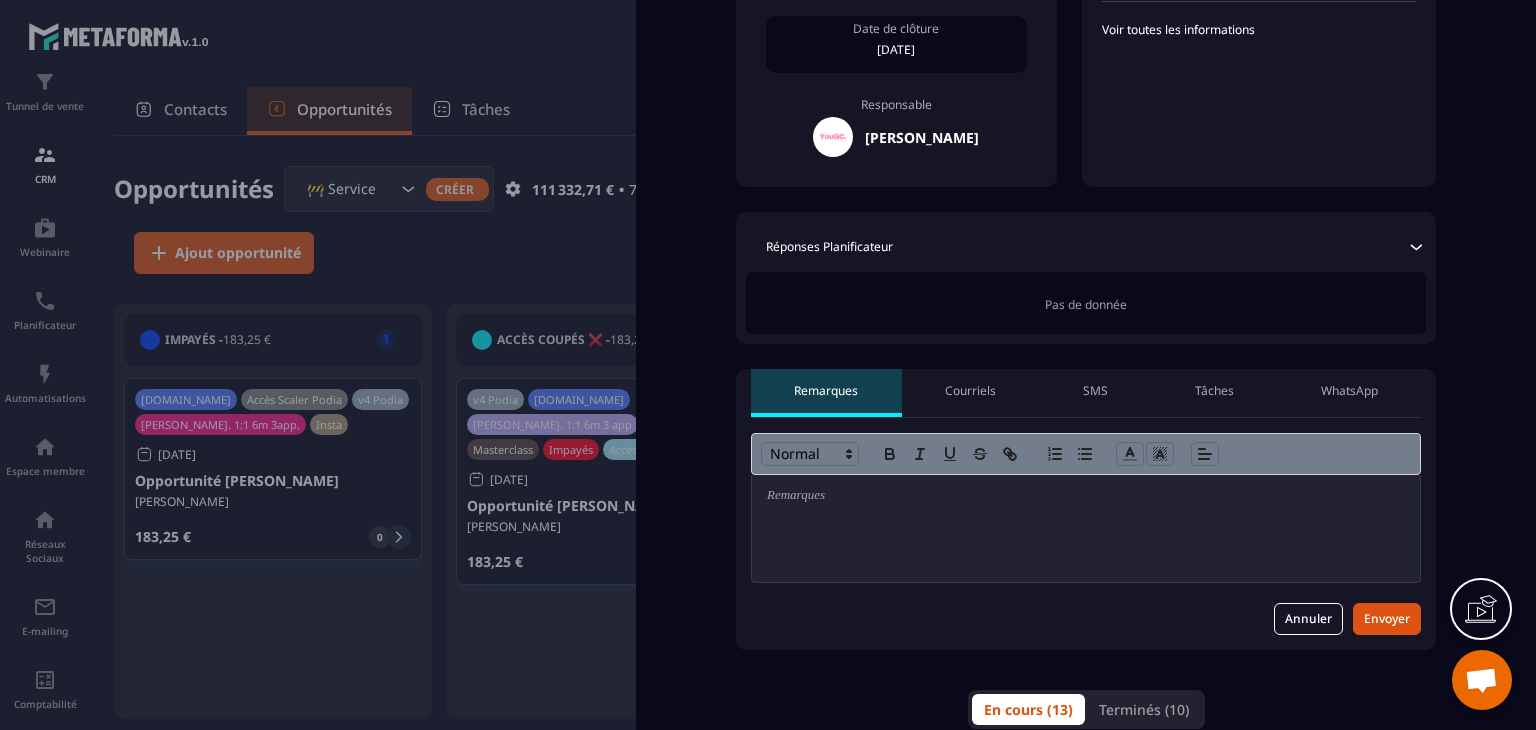 type 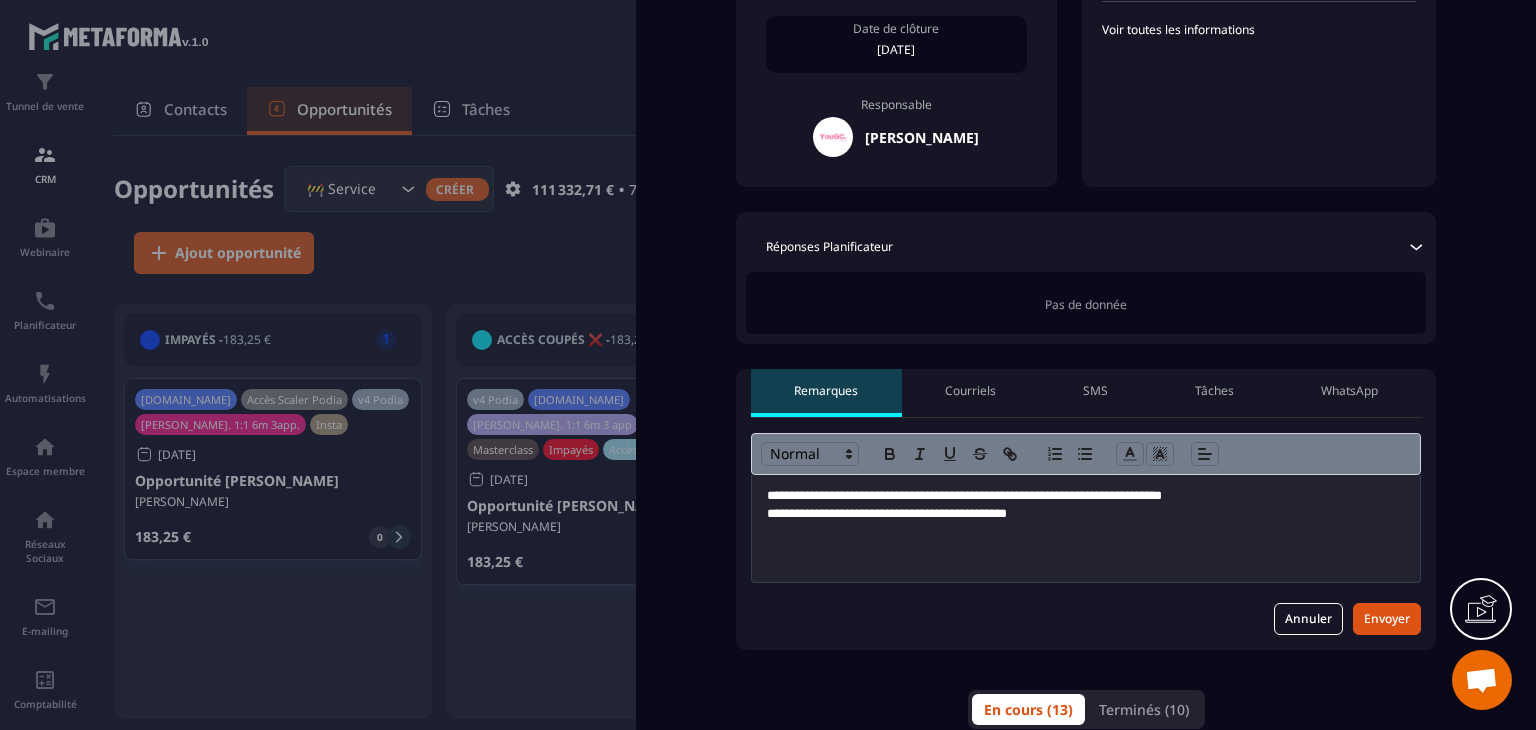 click on "**********" at bounding box center (1086, 514) 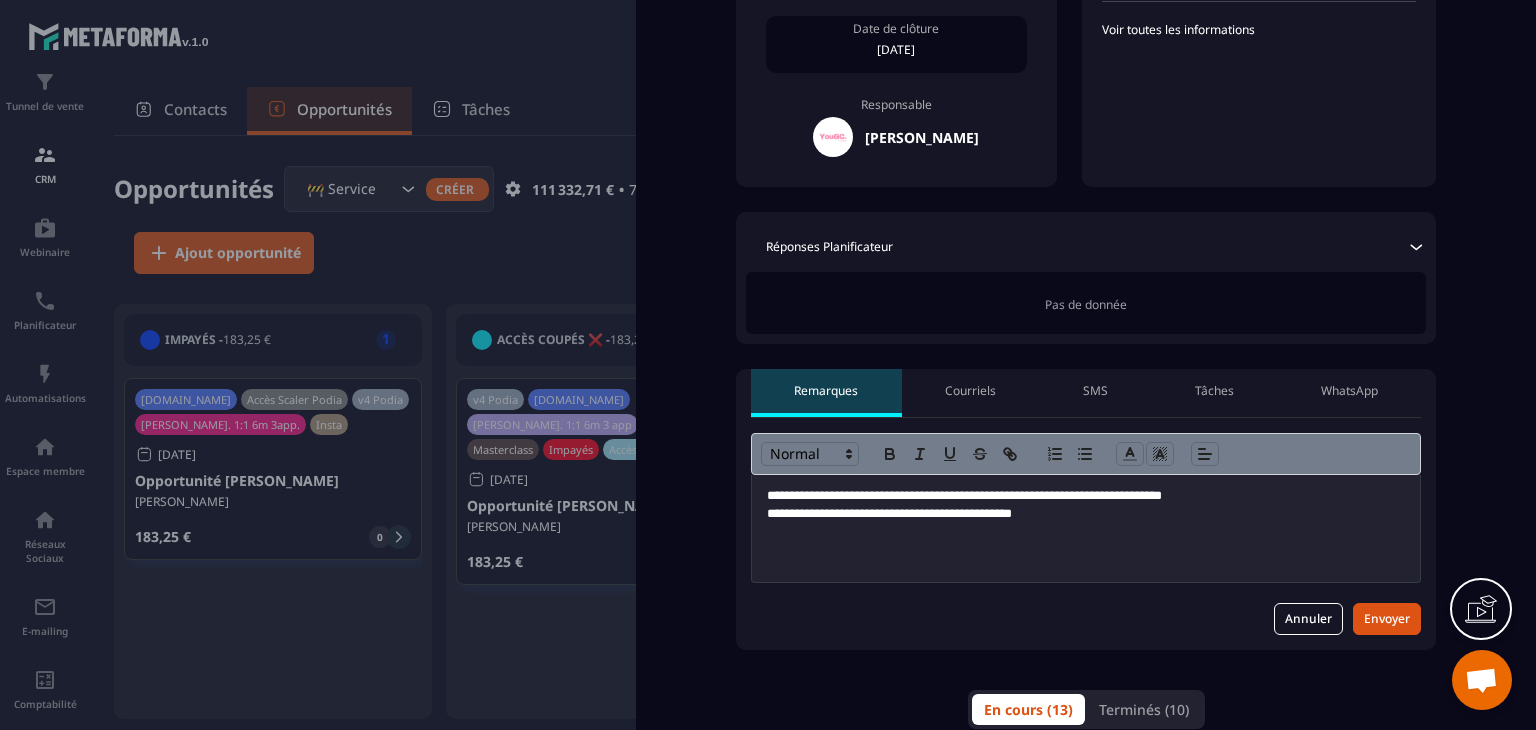 click on "**********" at bounding box center (1086, 514) 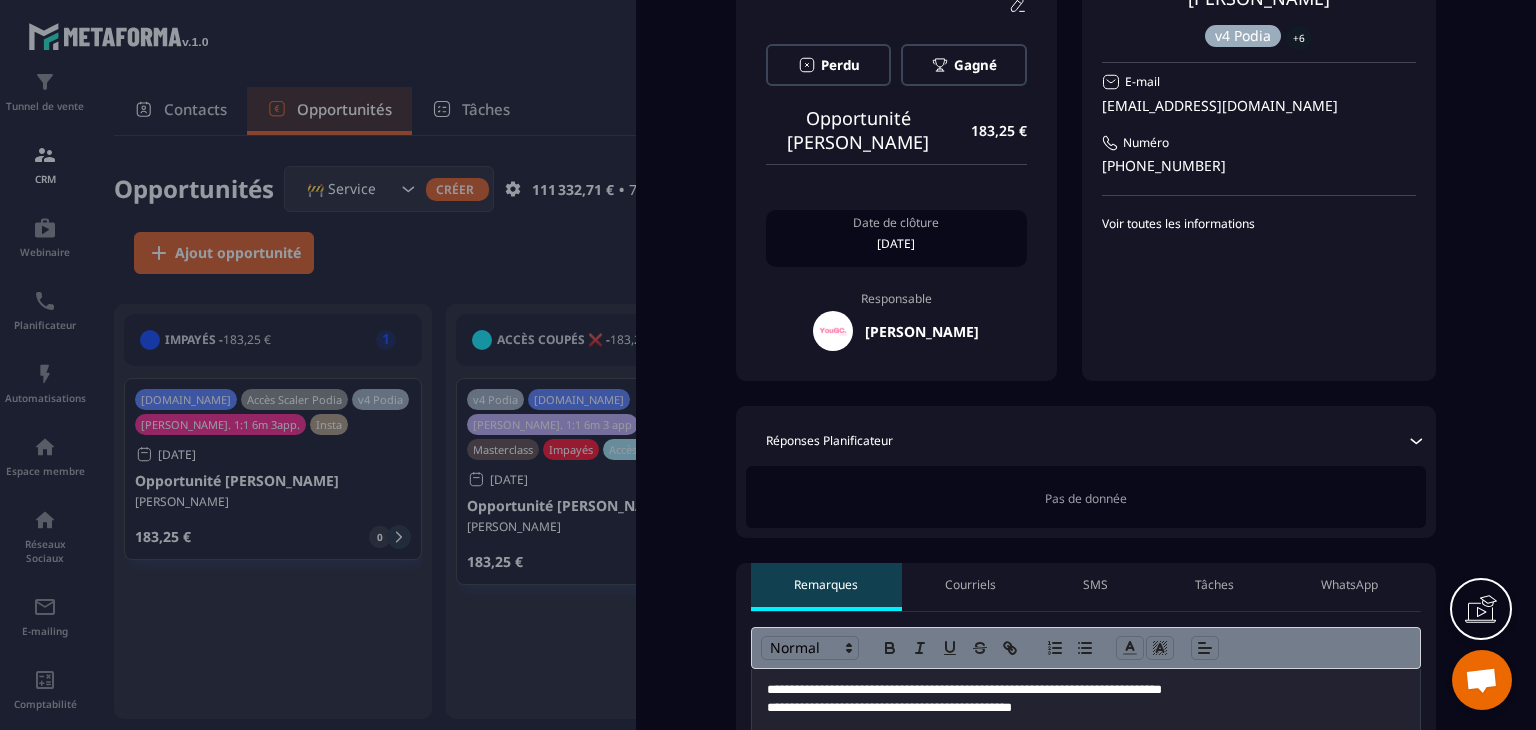 scroll, scrollTop: 500, scrollLeft: 0, axis: vertical 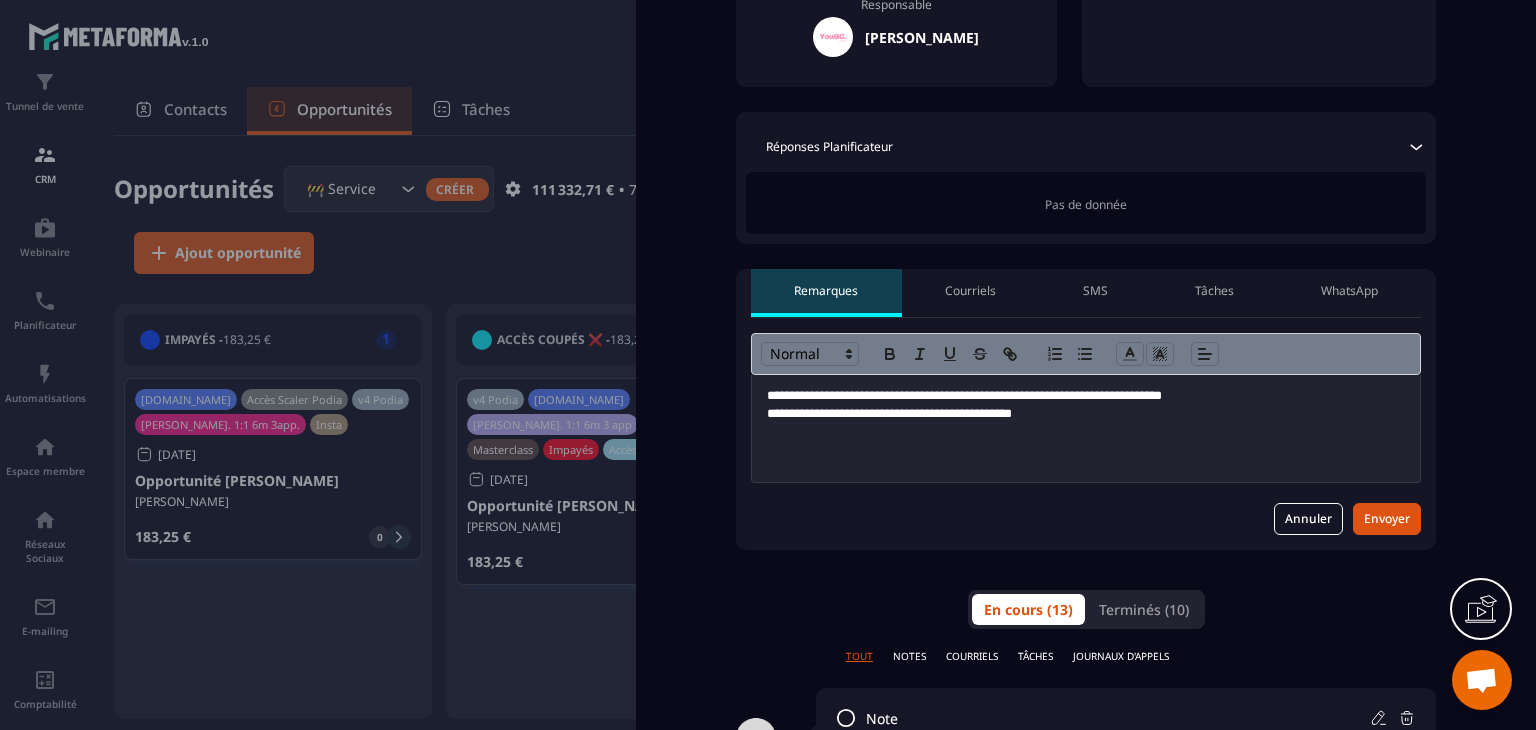 drag, startPoint x: 748, startPoint y: 457, endPoint x: 748, endPoint y: 441, distance: 16 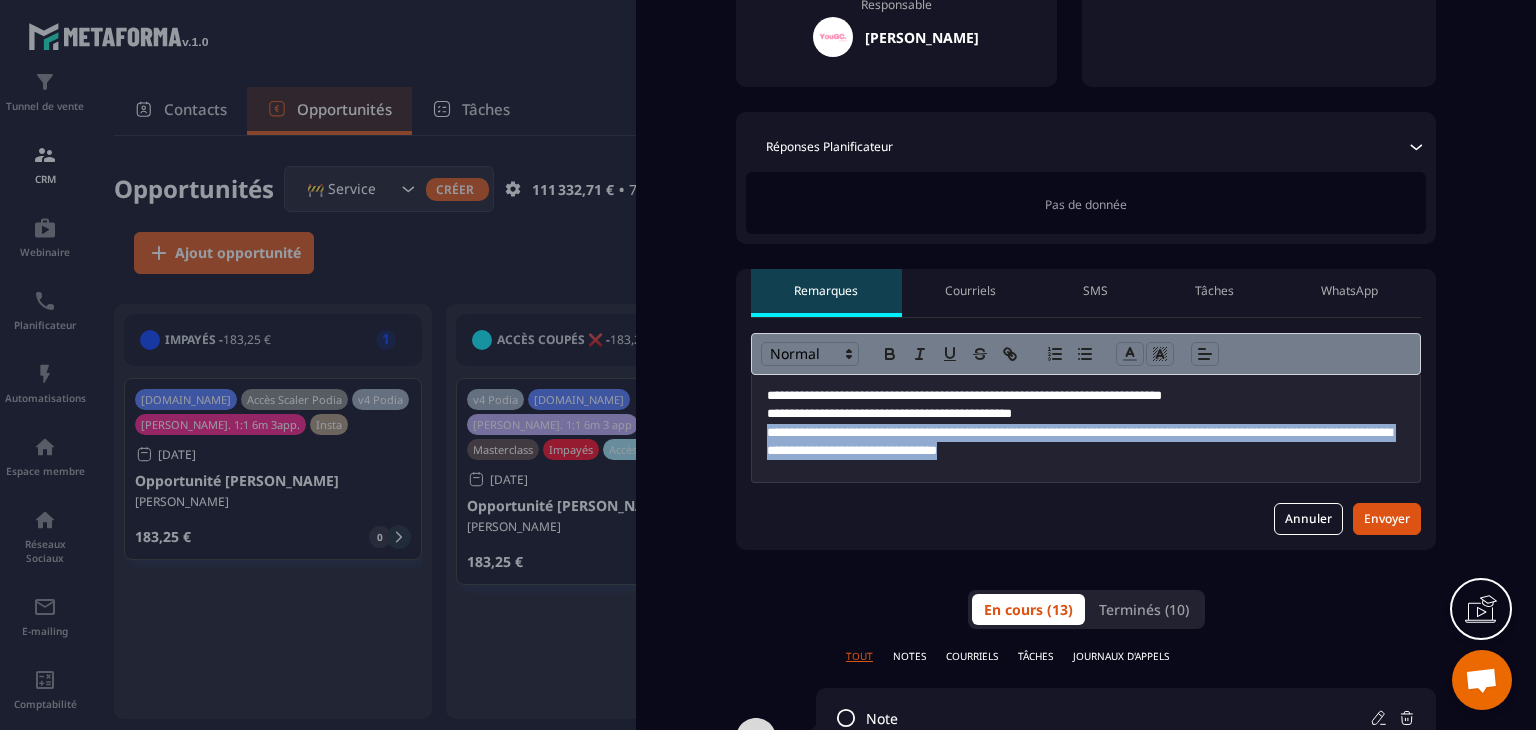 drag, startPoint x: 1354, startPoint y: 465, endPoint x: 759, endPoint y: 441, distance: 595.4838 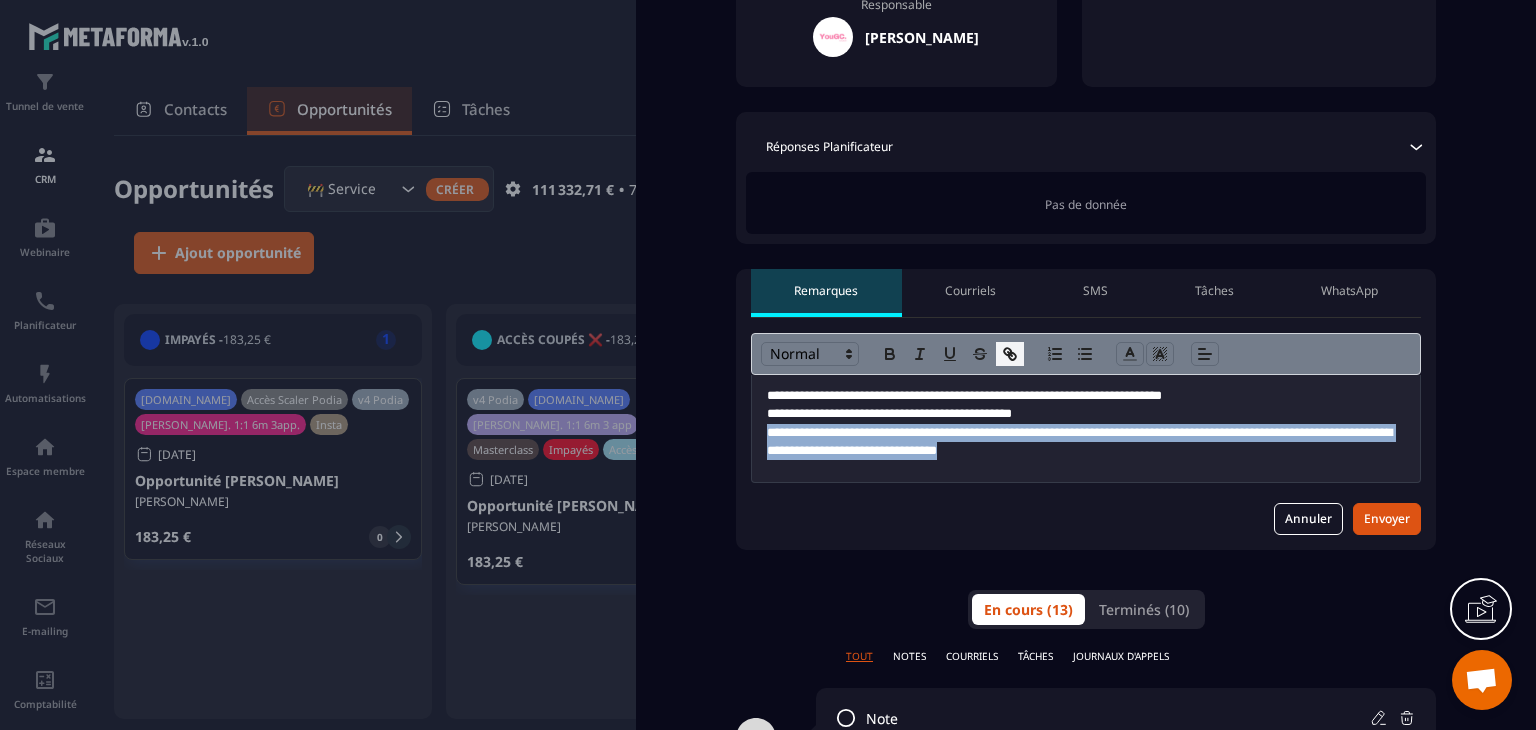 click 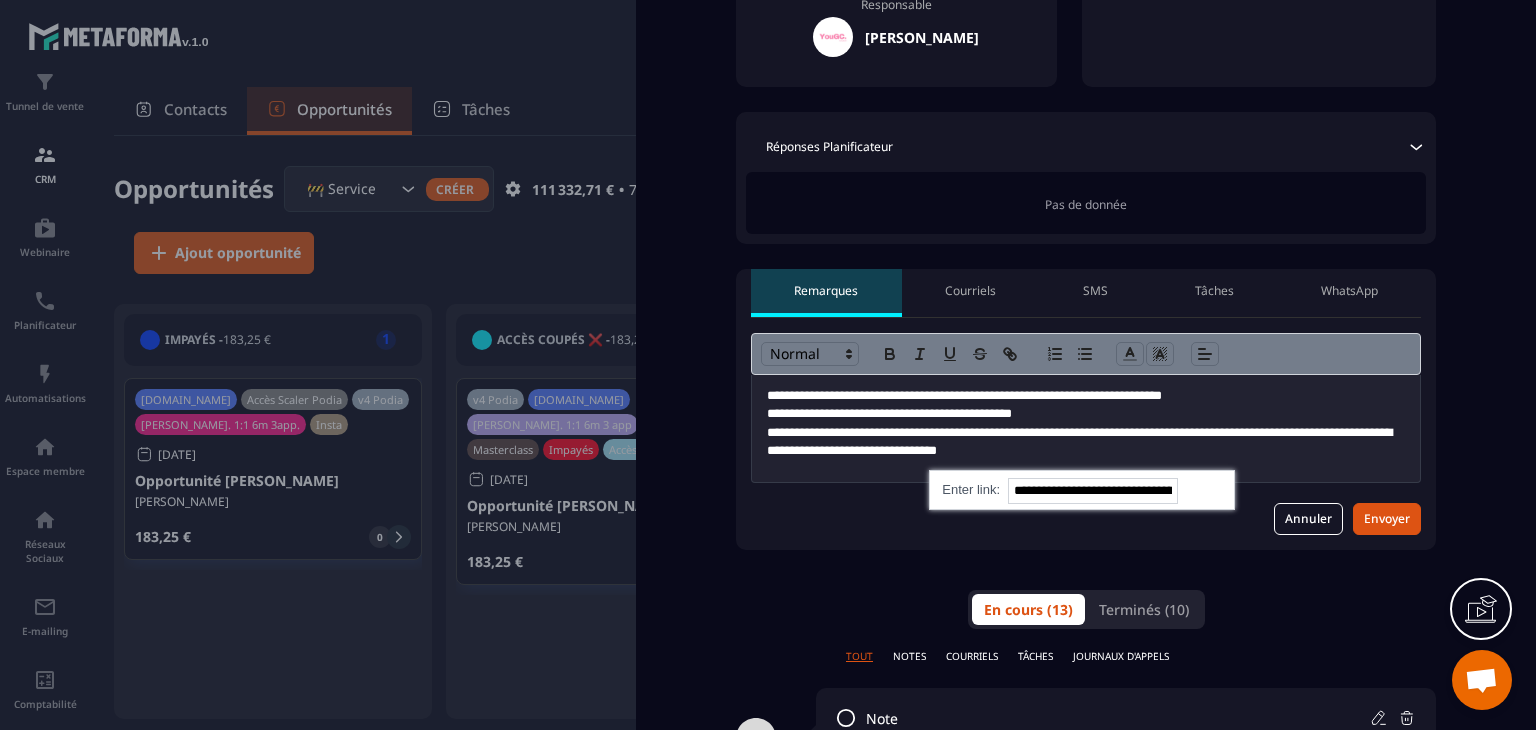 click at bounding box center (1200, 489) 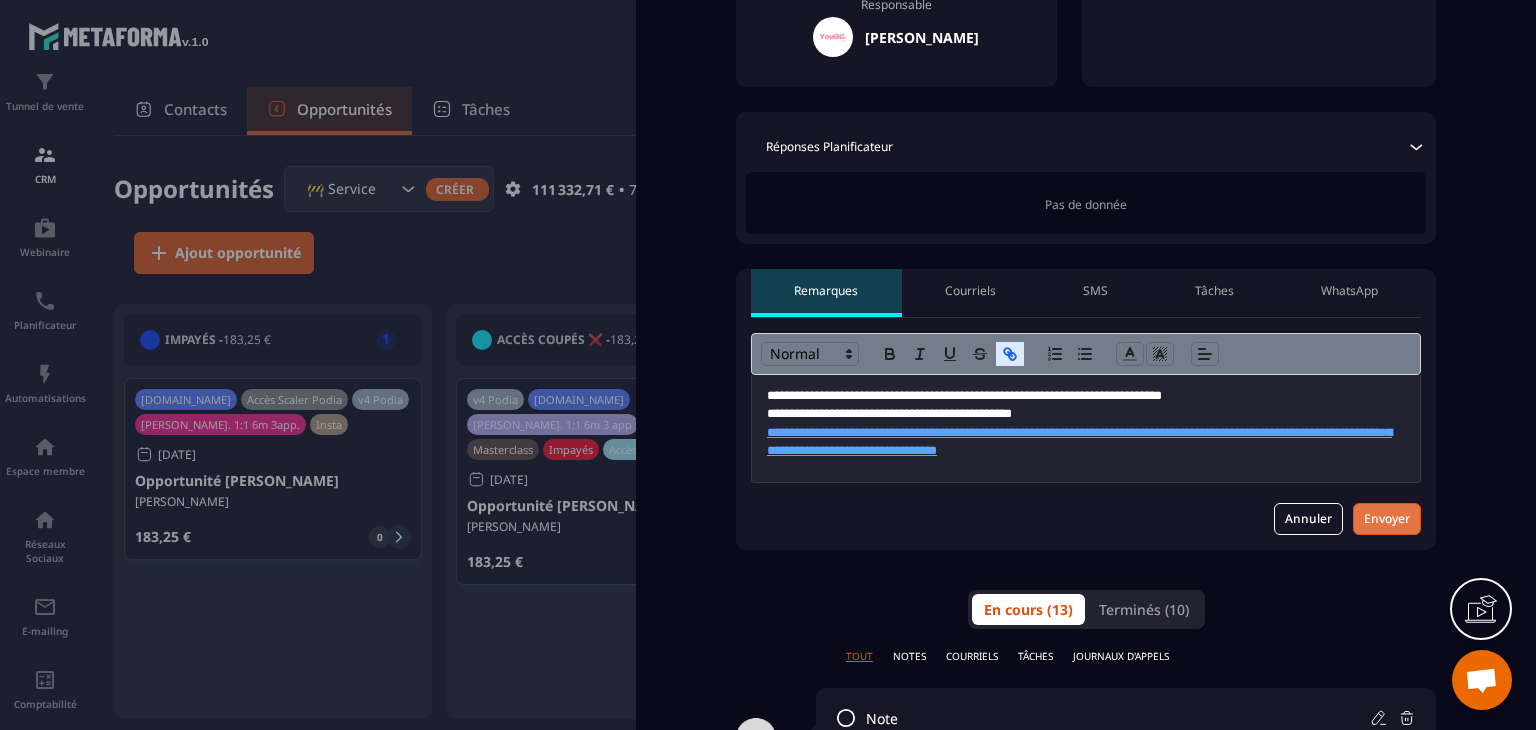click on "Envoyer" at bounding box center (1387, 519) 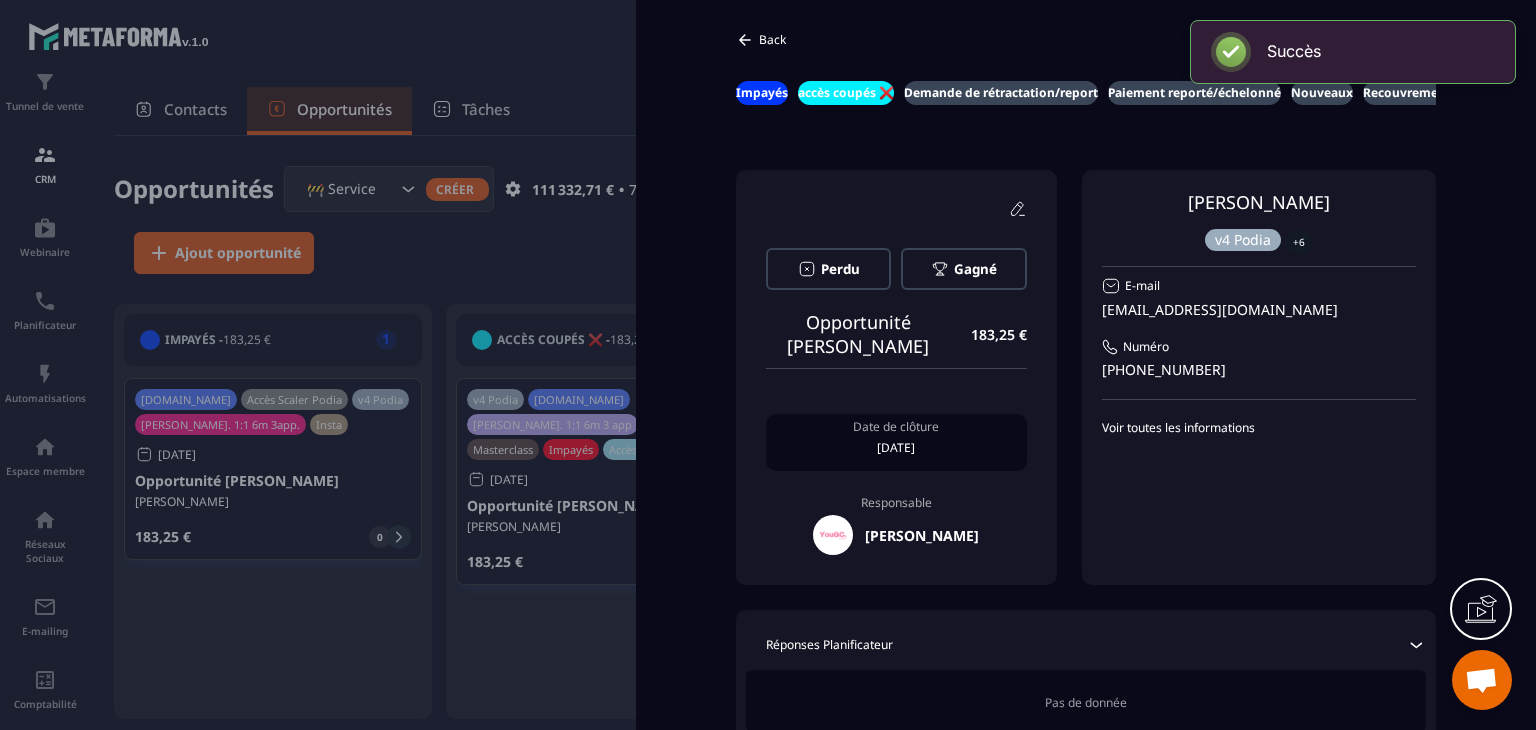 scroll, scrollTop: 0, scrollLeft: 0, axis: both 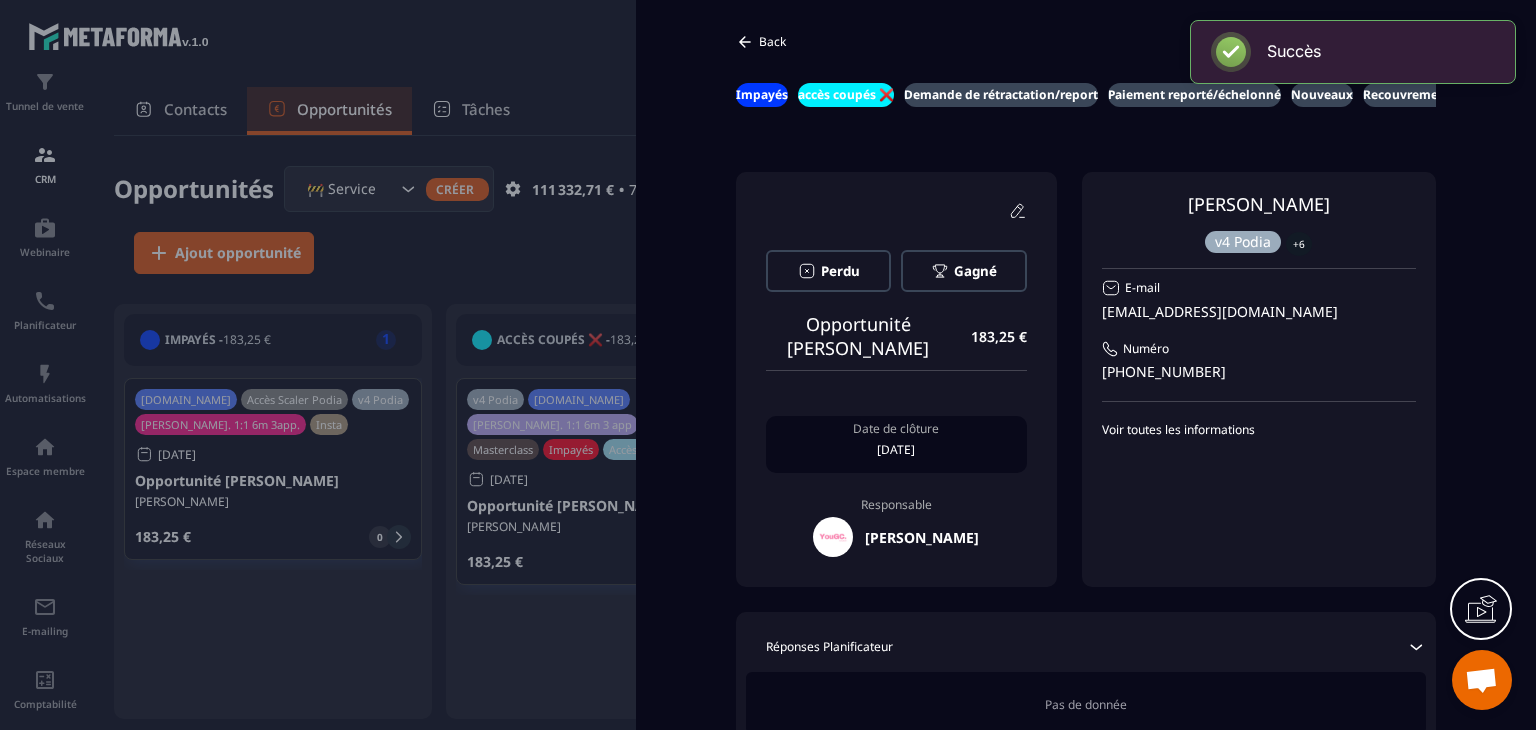 click on "Nouveaux" at bounding box center [1322, 95] 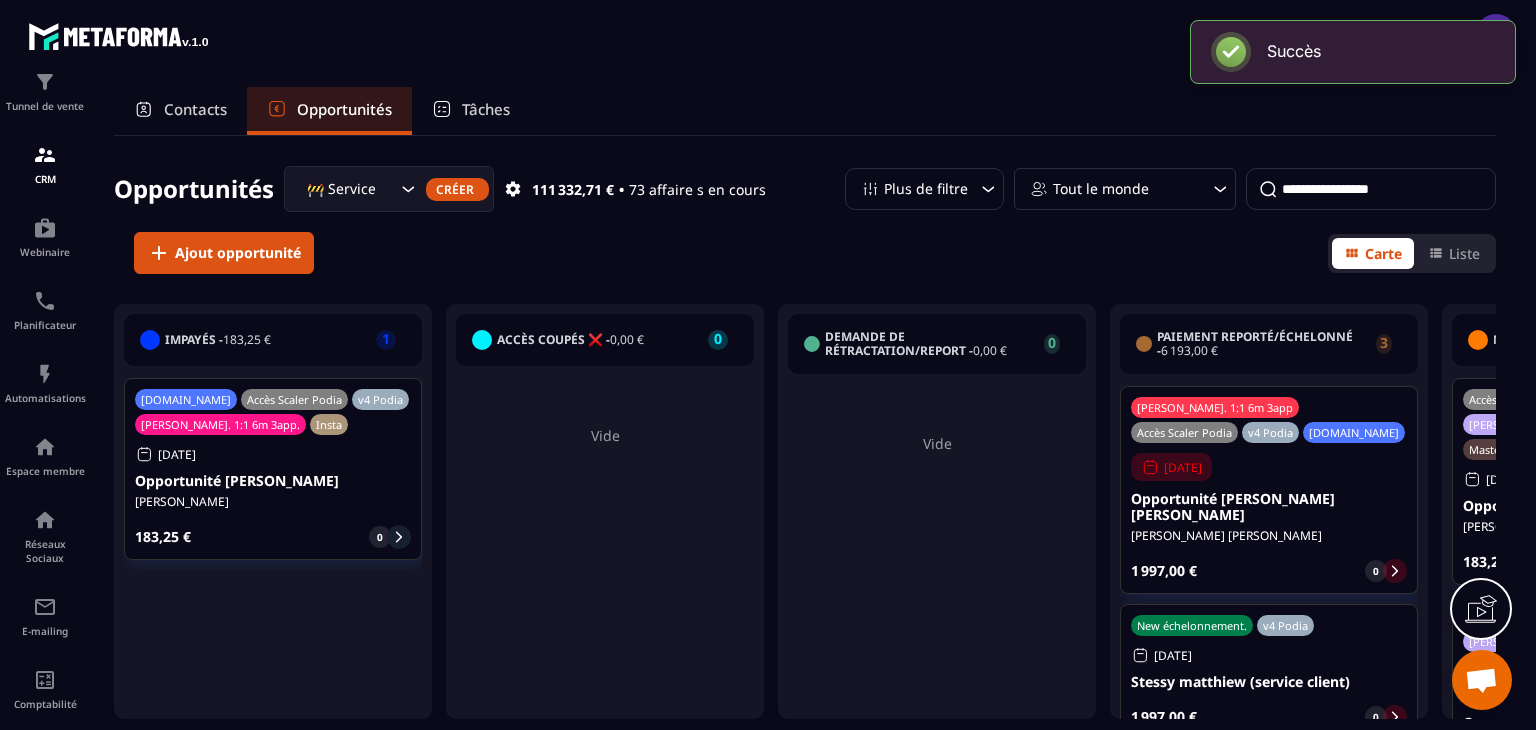 click at bounding box center [885, 33] 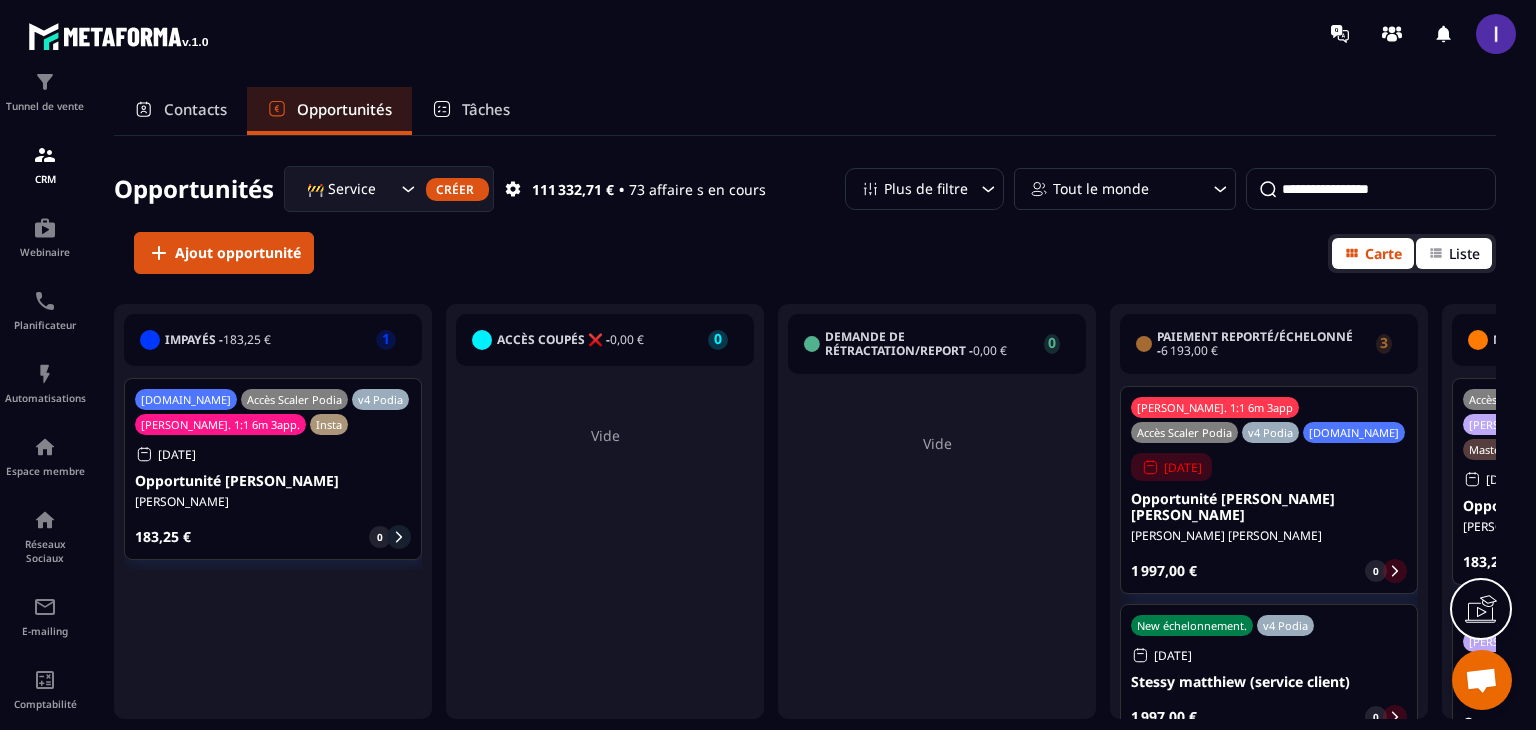 click on "Liste" at bounding box center (1464, 253) 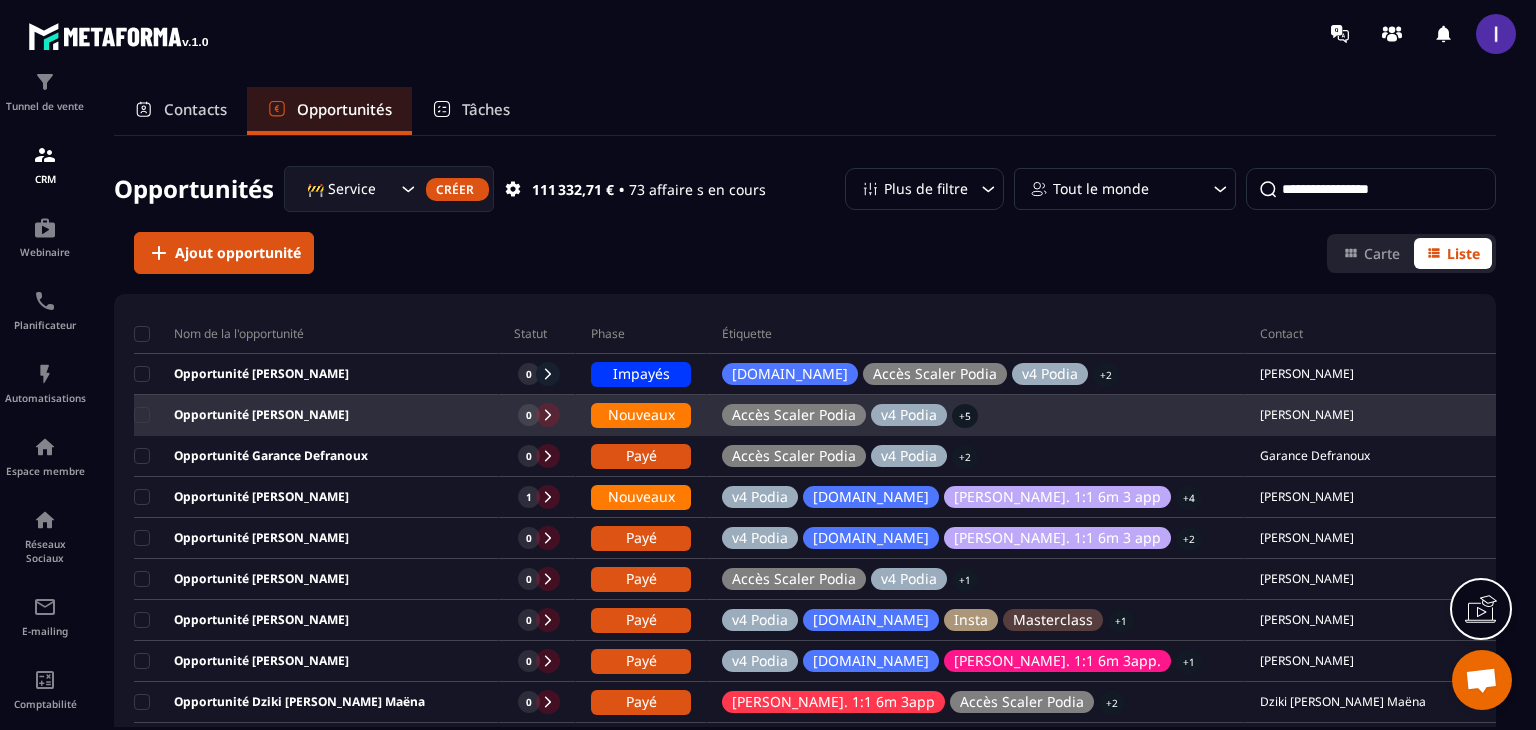 type 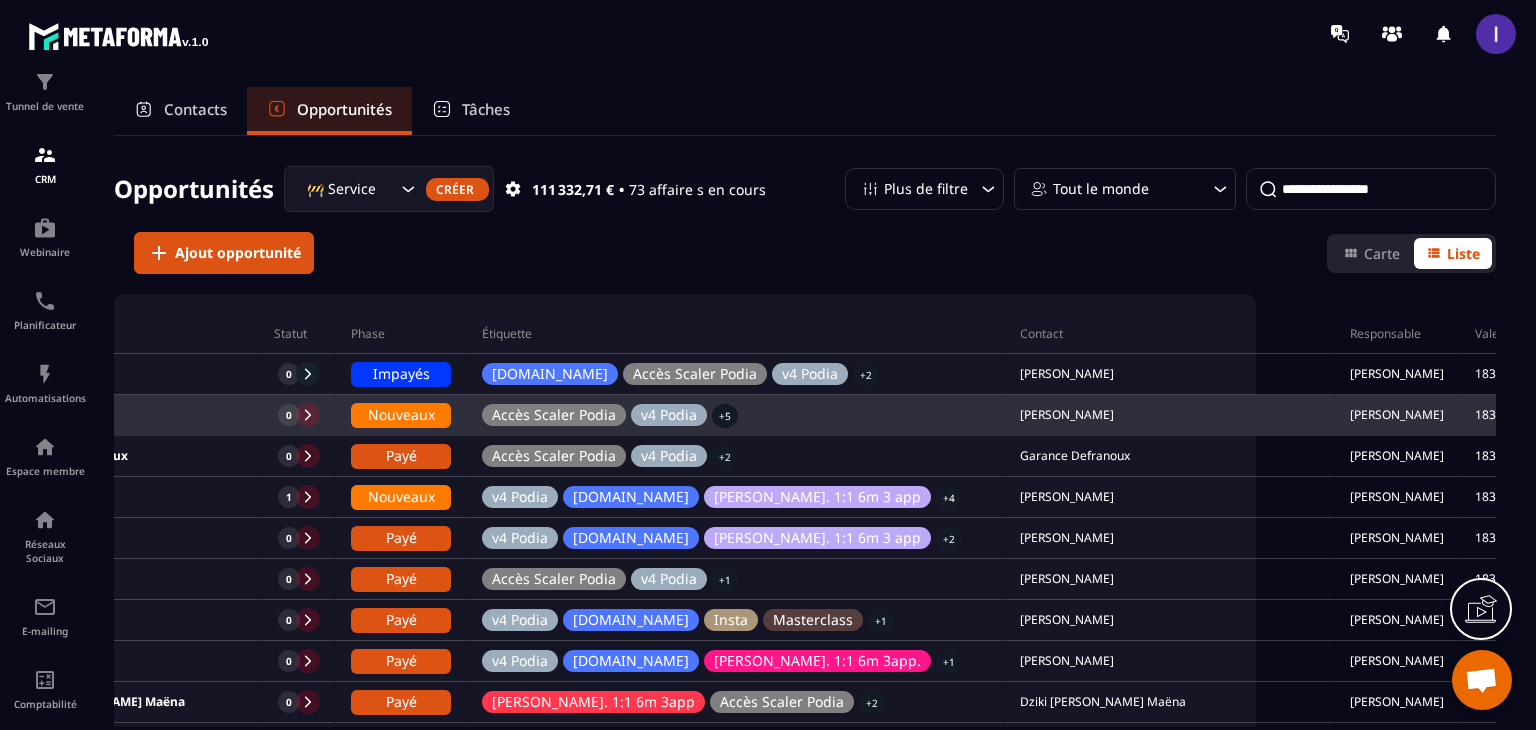 click on "[PERSON_NAME]" at bounding box center [1397, 415] 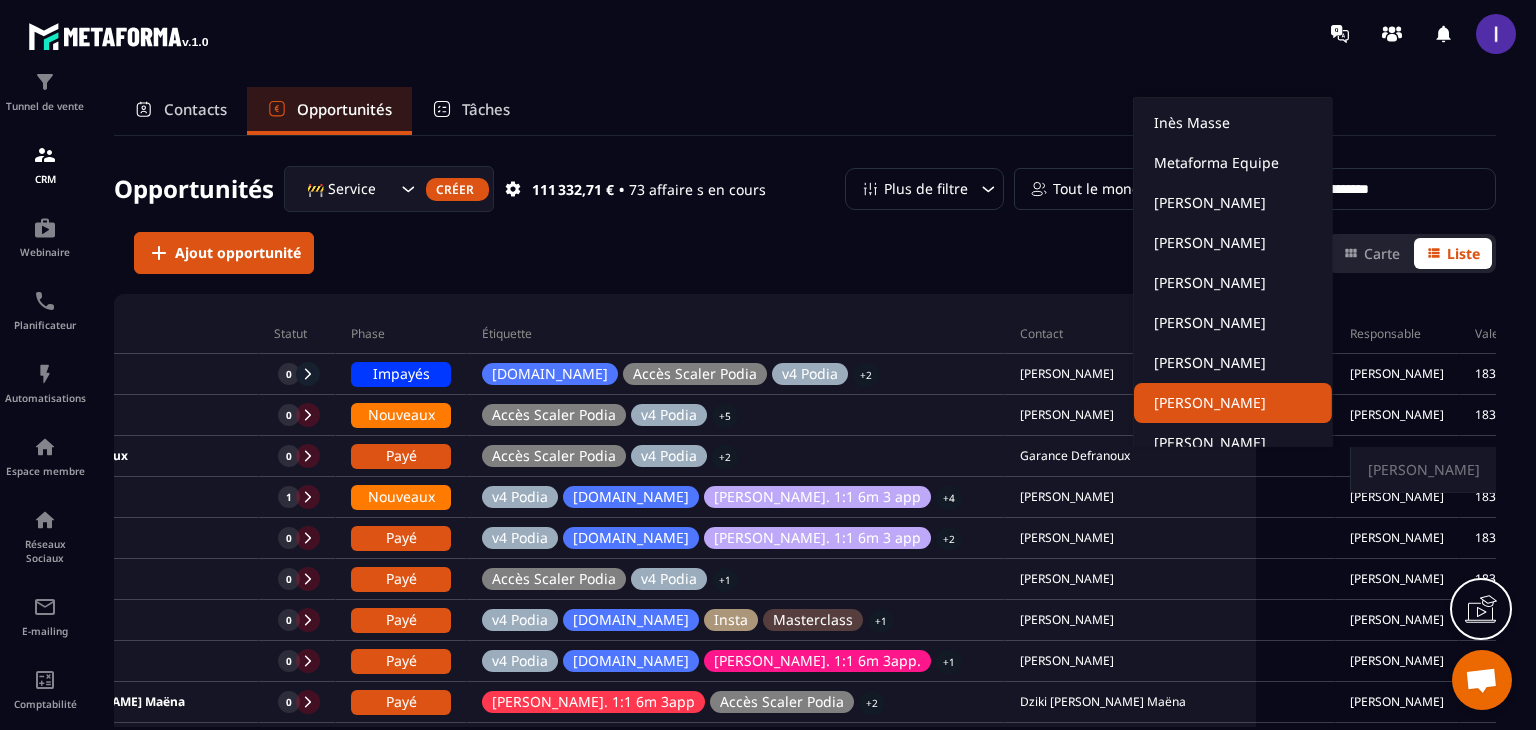 scroll, scrollTop: 0, scrollLeft: 217, axis: horizontal 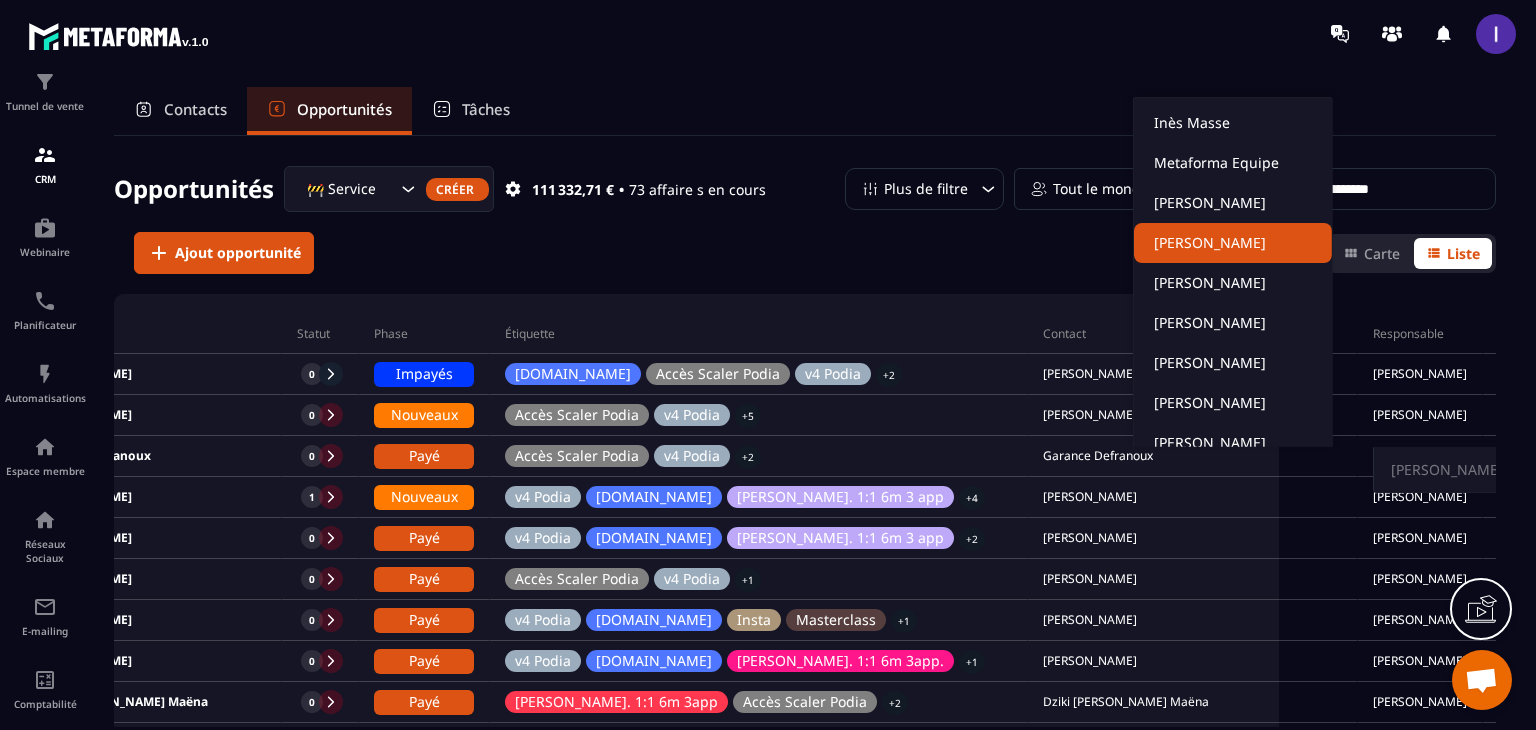 click on "[PERSON_NAME]" 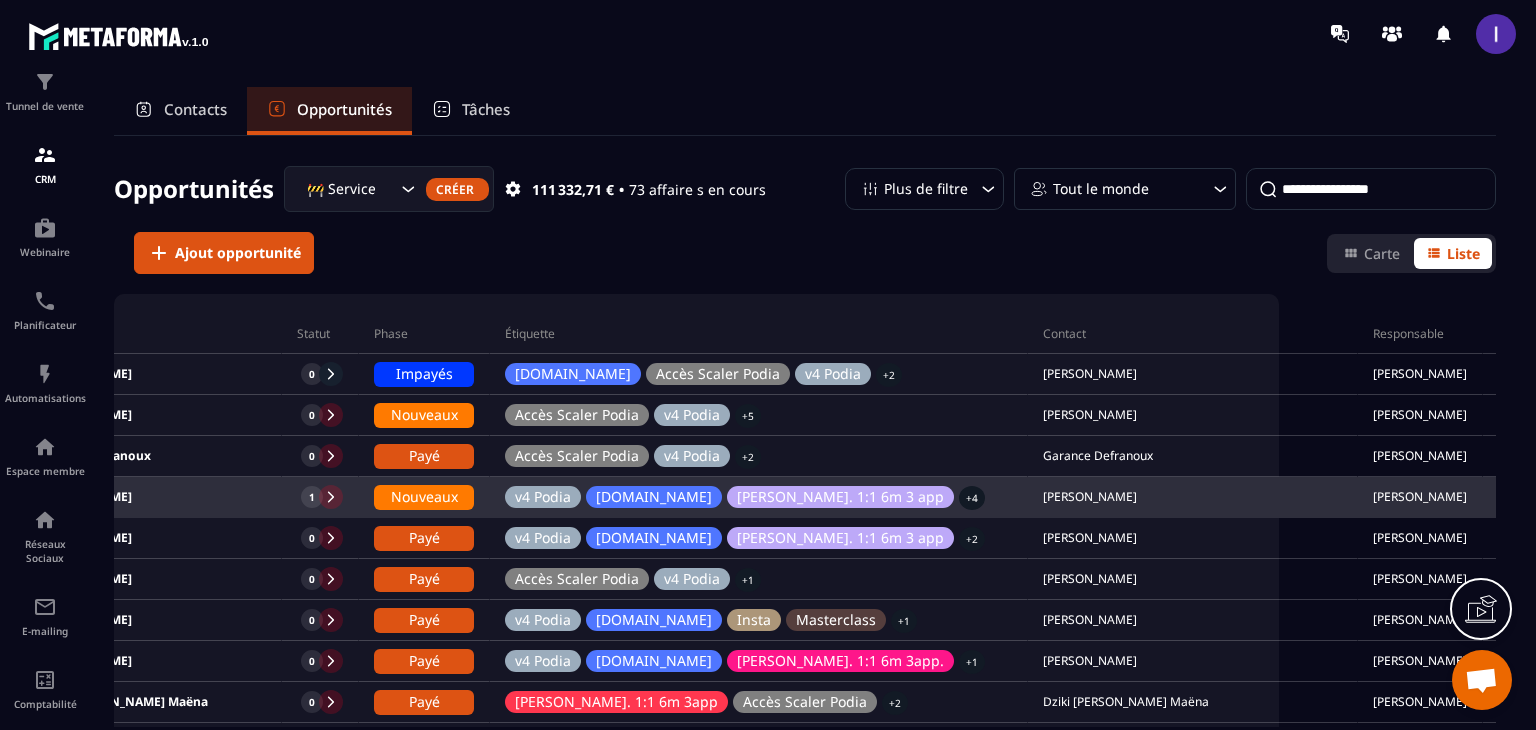 click on "[PERSON_NAME]" at bounding box center (1420, 497) 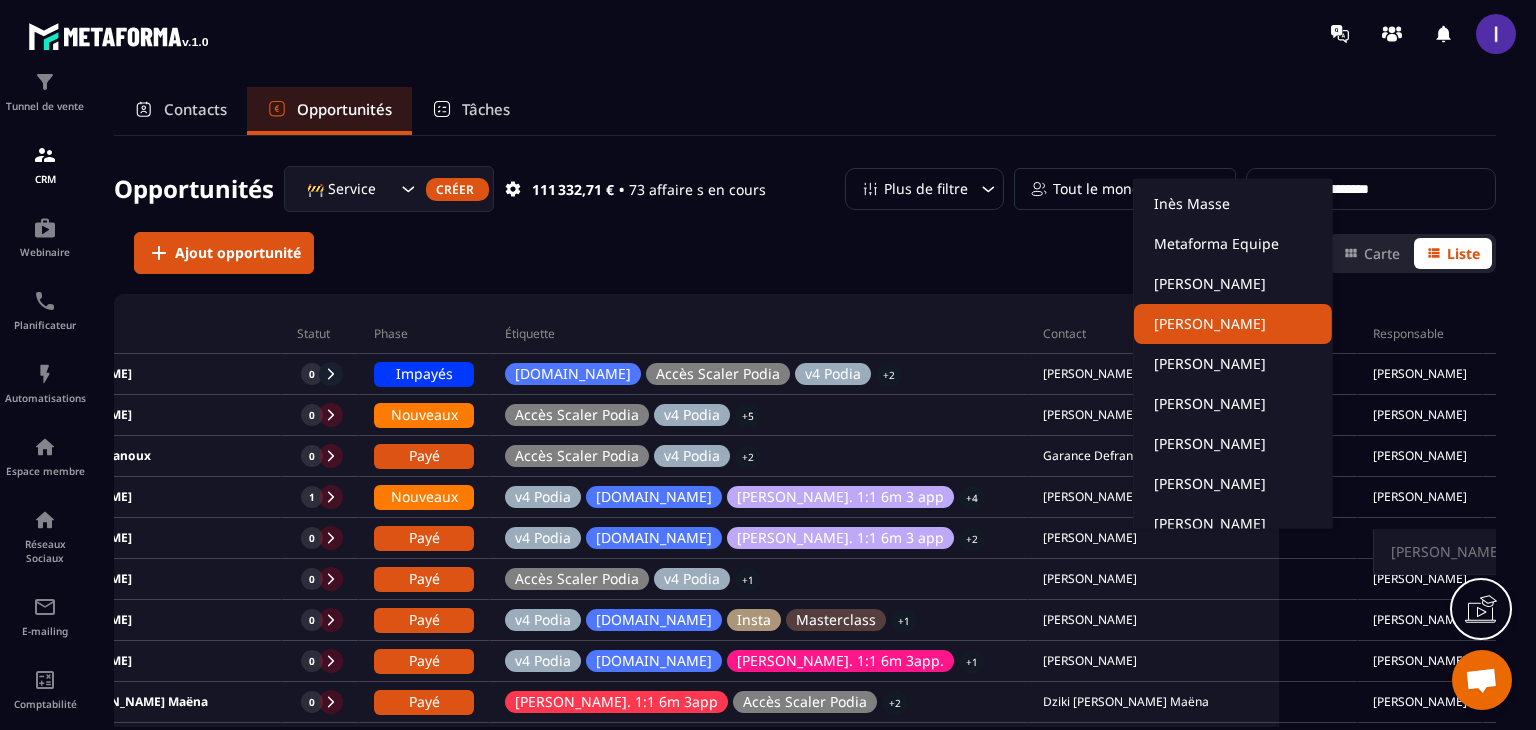 click on "[PERSON_NAME]" 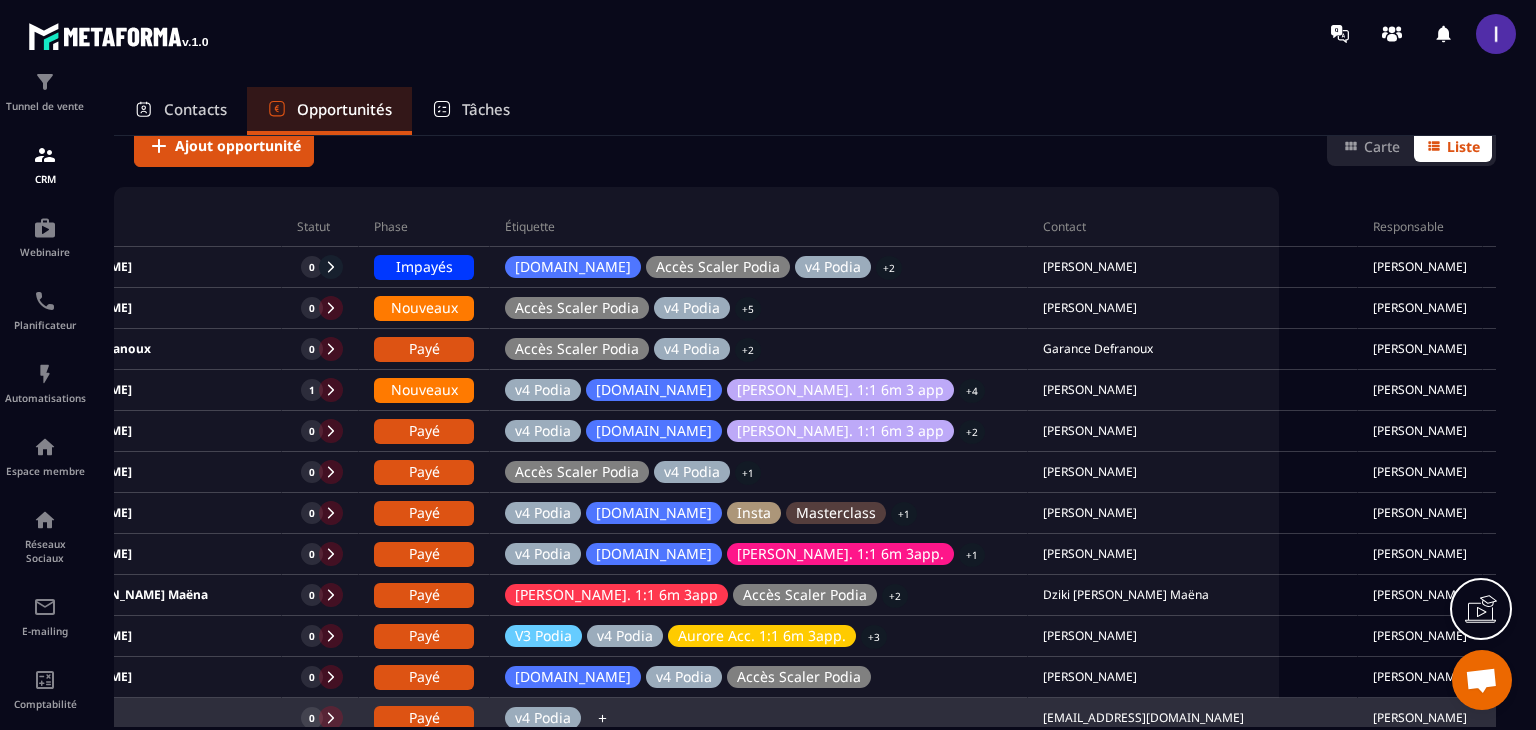 scroll, scrollTop: 0, scrollLeft: 0, axis: both 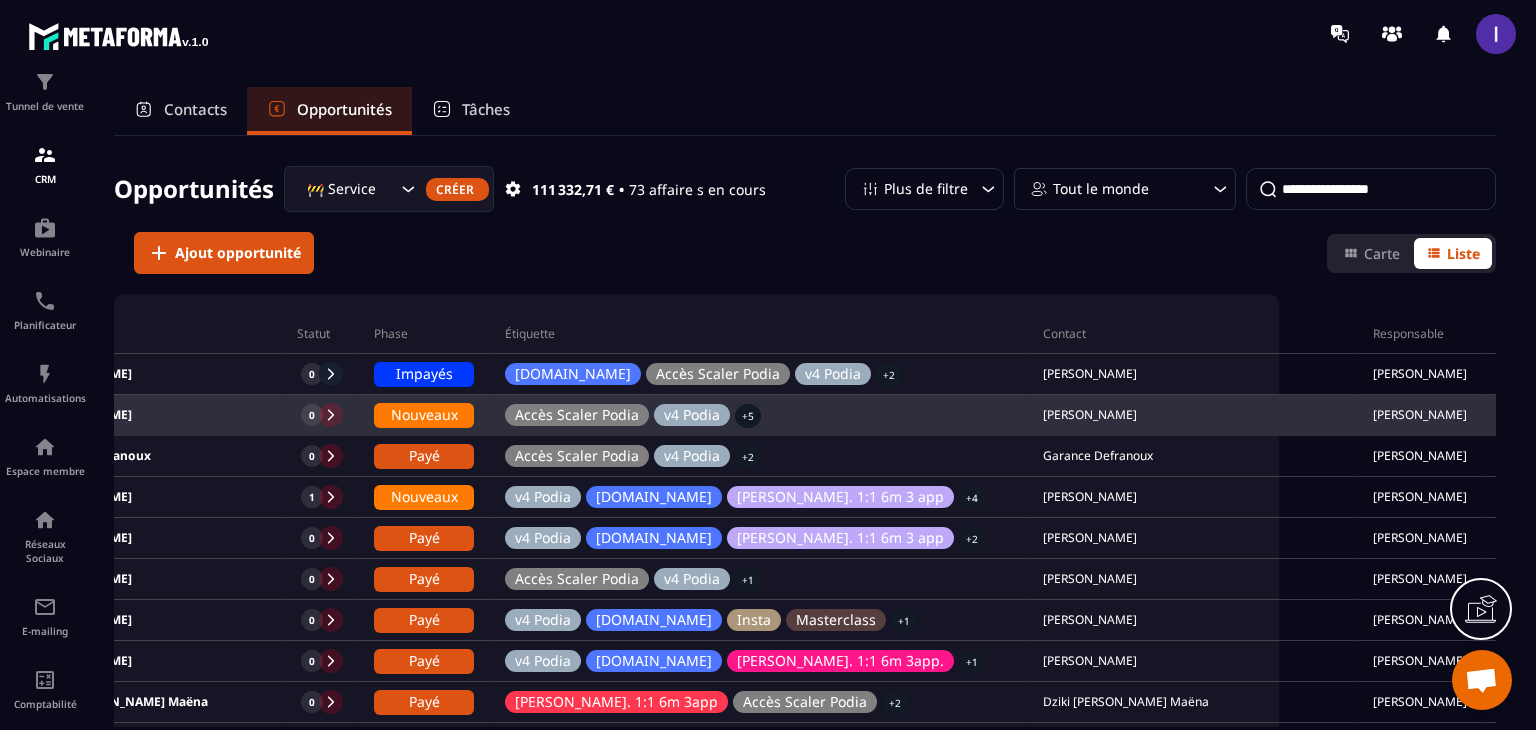click on "[PERSON_NAME]" at bounding box center [1193, 416] 